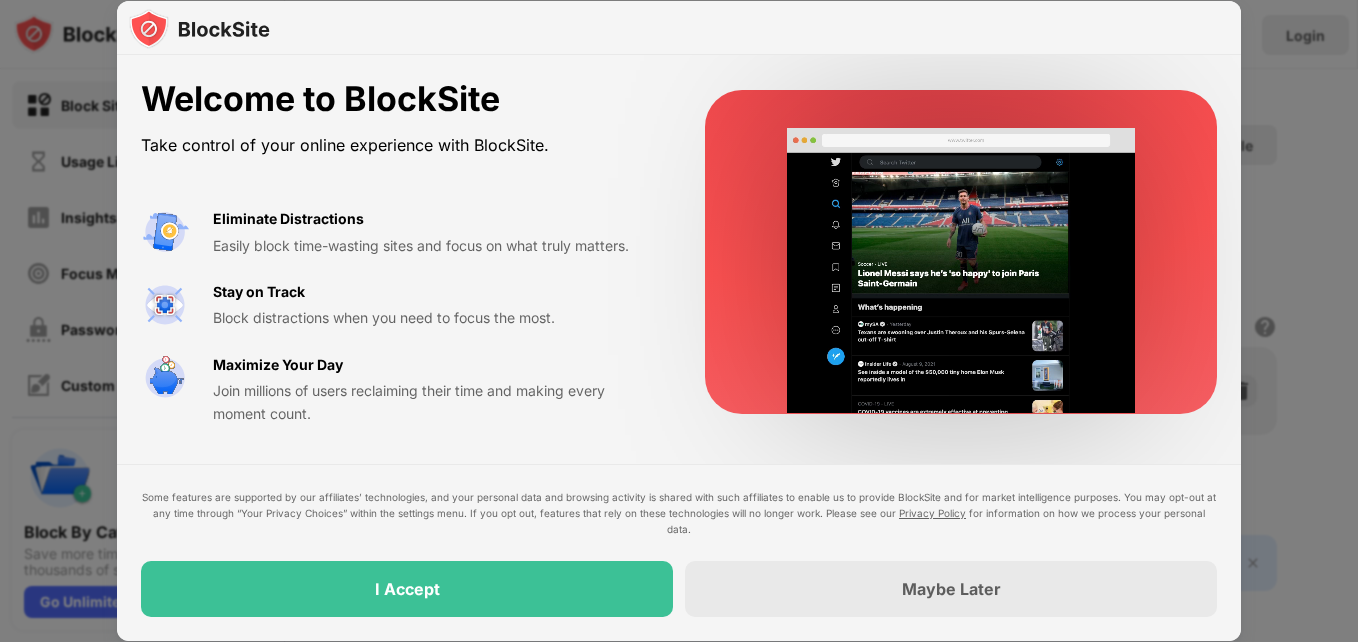 scroll, scrollTop: 0, scrollLeft: 0, axis: both 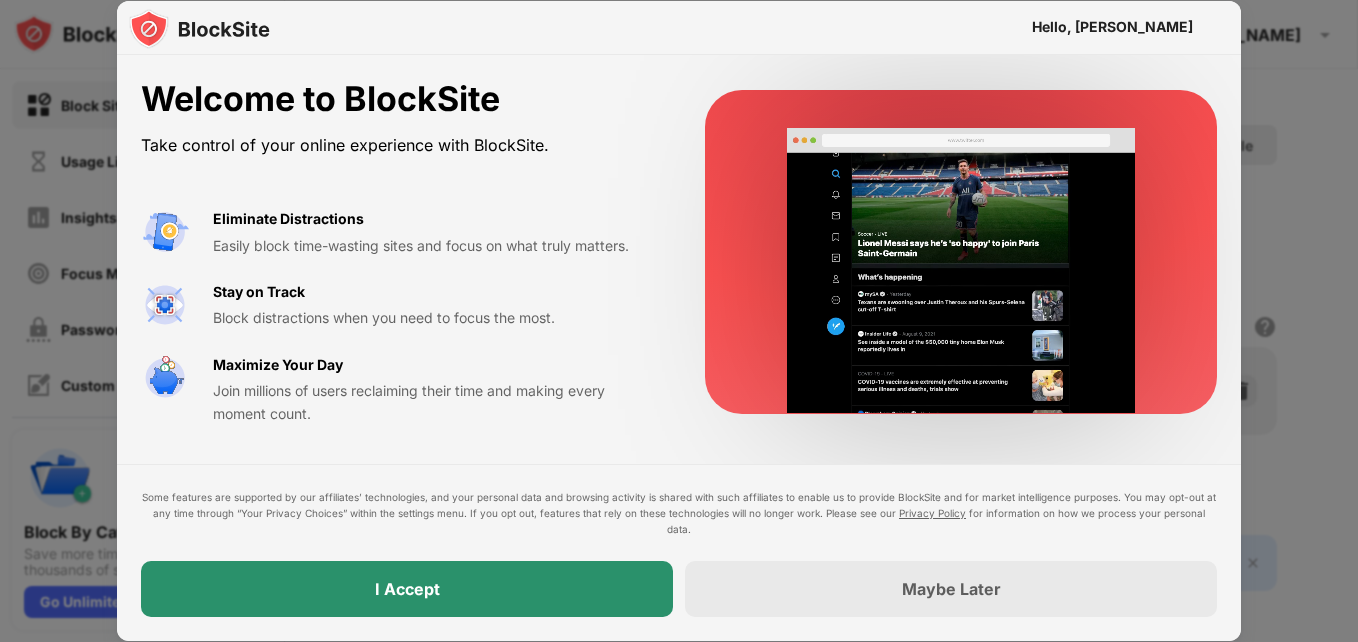 click on "I Accept" at bounding box center (407, 589) 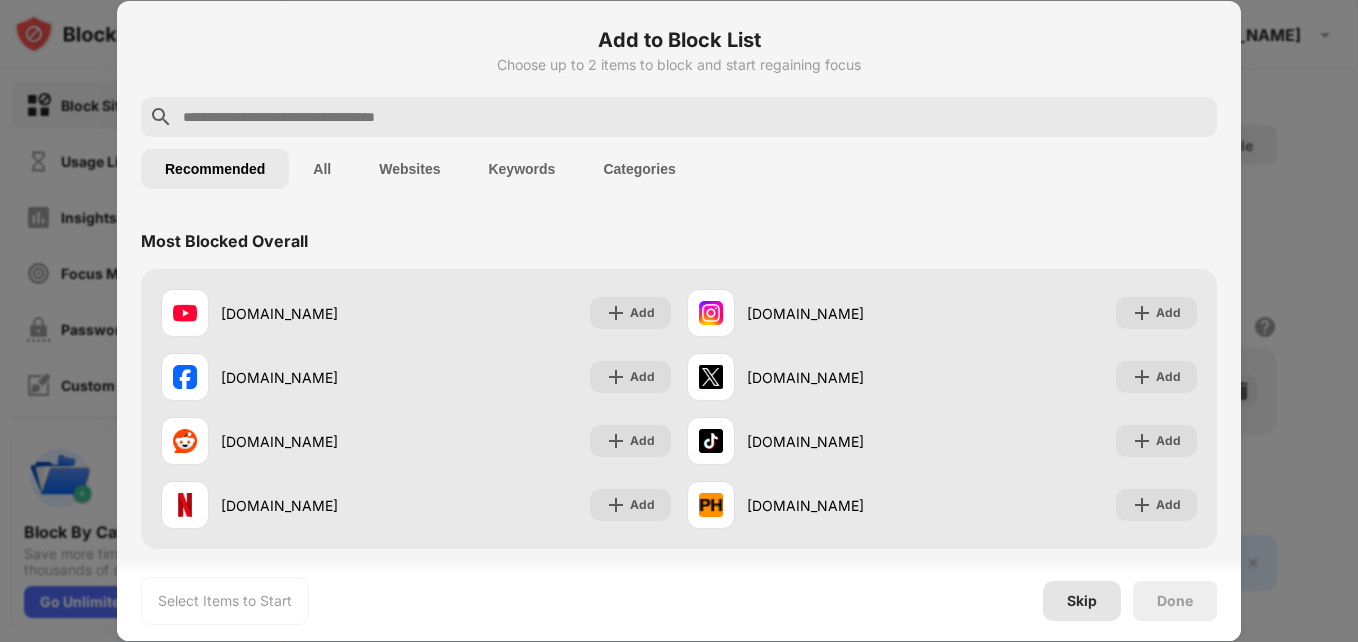 click on "Skip" at bounding box center (1082, 601) 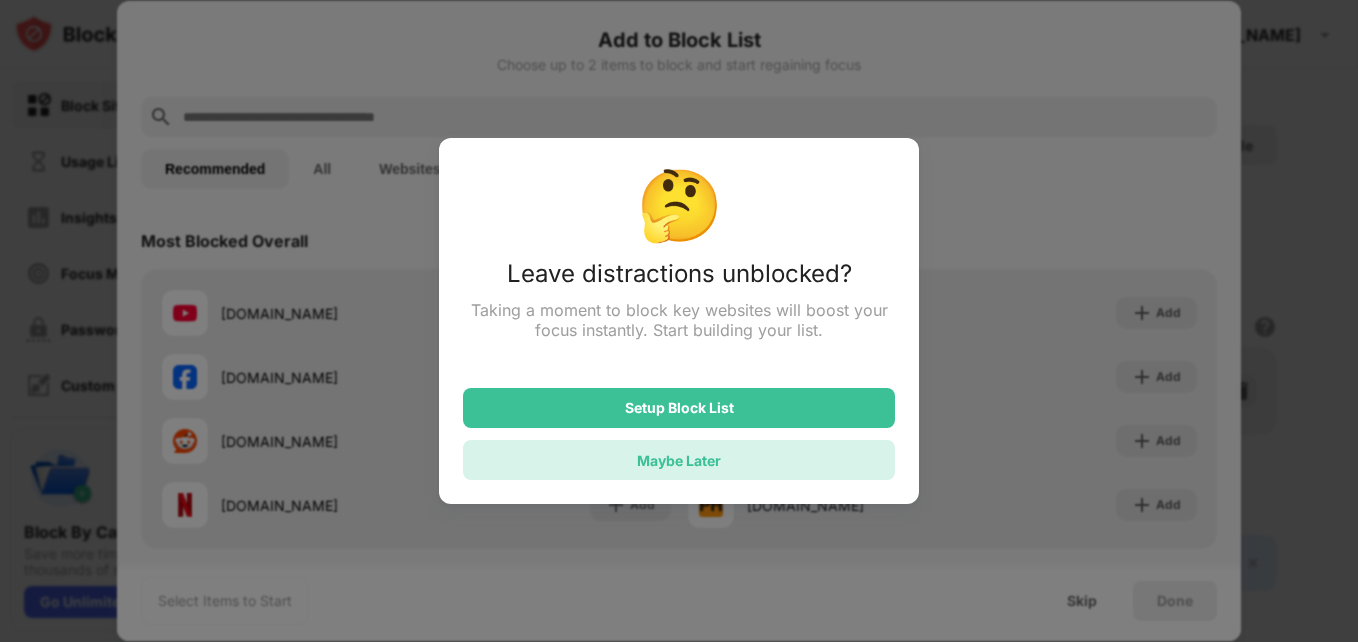 click on "Maybe Later" at bounding box center (679, 460) 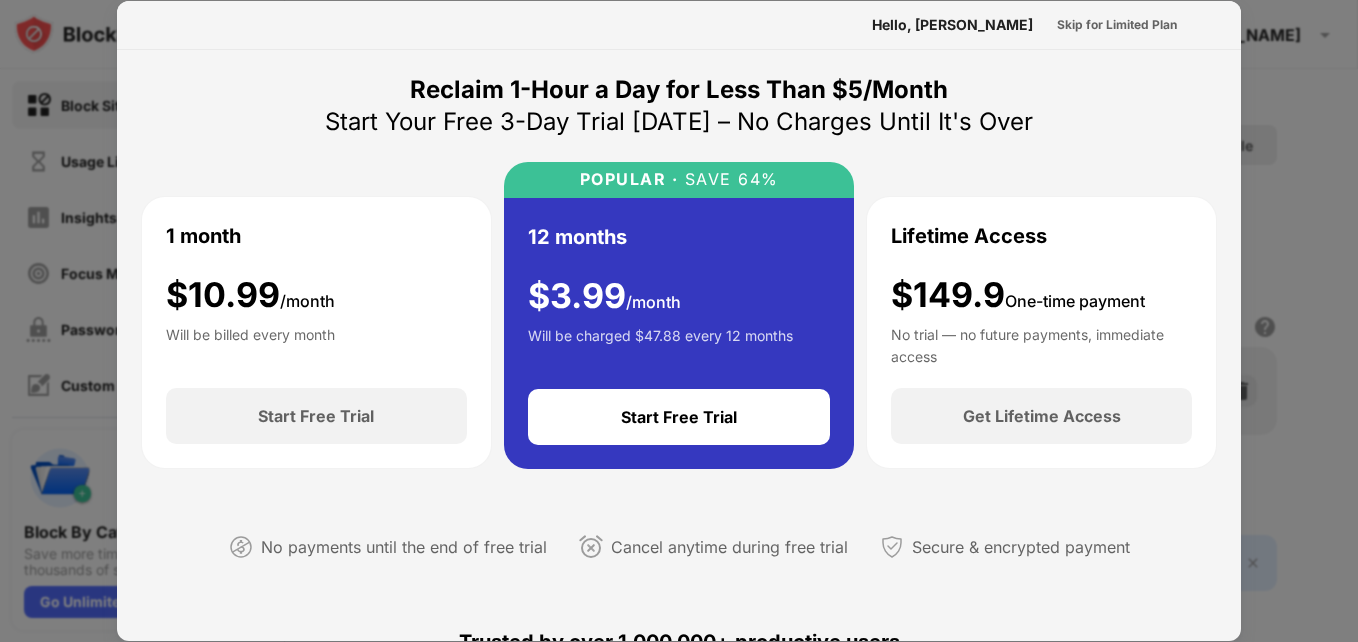 click at bounding box center (679, 321) 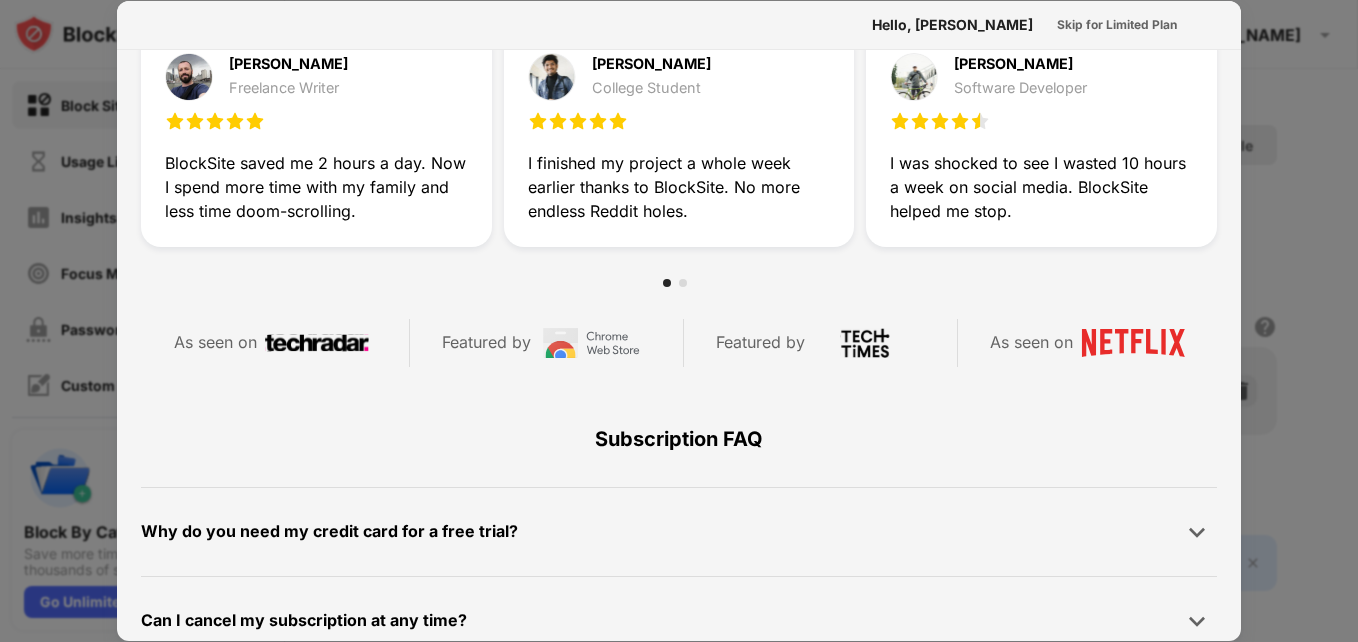 scroll, scrollTop: 680, scrollLeft: 0, axis: vertical 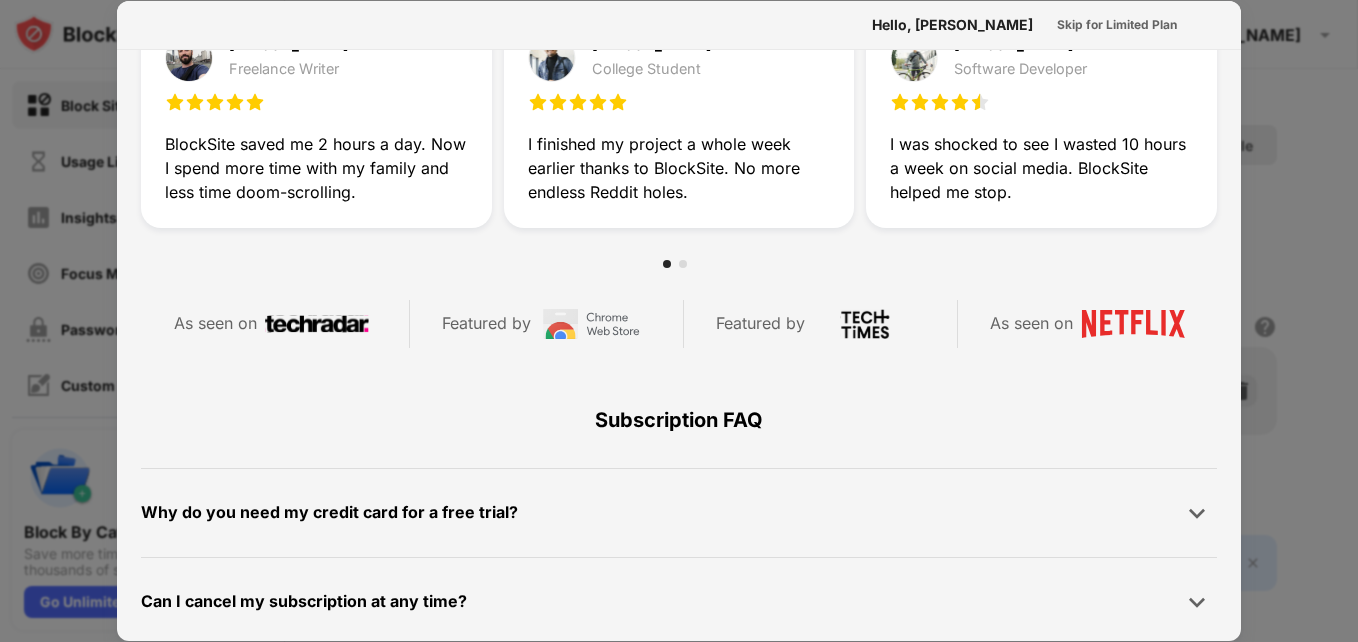 click on "Block Sites Usage Limit Insights Focus Mode Password Protection Custom Block Page Settings About Blocking Sync with other devices Disabled Block By Category Save more time by blocking thousands of sites in a single click Go Unlimited 0 0 Jonnalyn Jonnalyn Abellanes View Account Insights Premium Rewards Settings Support Log Out Block List Block sites permanently or by schedule Redirect Choose a site to be redirected to when blocking is active Schedule Select which days and timeframes the block list will be active Add to Block List Blocked Items Whitelist mode Block all websites except for those in your whitelist. Whitelist Mode only works with URLs and won't include categories or keywords. 🔞 Adult Category Export Export Files (for websites items only) Import Import Files (for websites items only) 2 sites left to add to your block list. Click here to upgrade and enjoy an unlimited block list. Go Unlimited Hello, Jonnalyn Skip for Limited Plan Reclaim 1-Hour a Day for Less Than $5/Month 1 month $ 10.99   $" at bounding box center (679, 321) 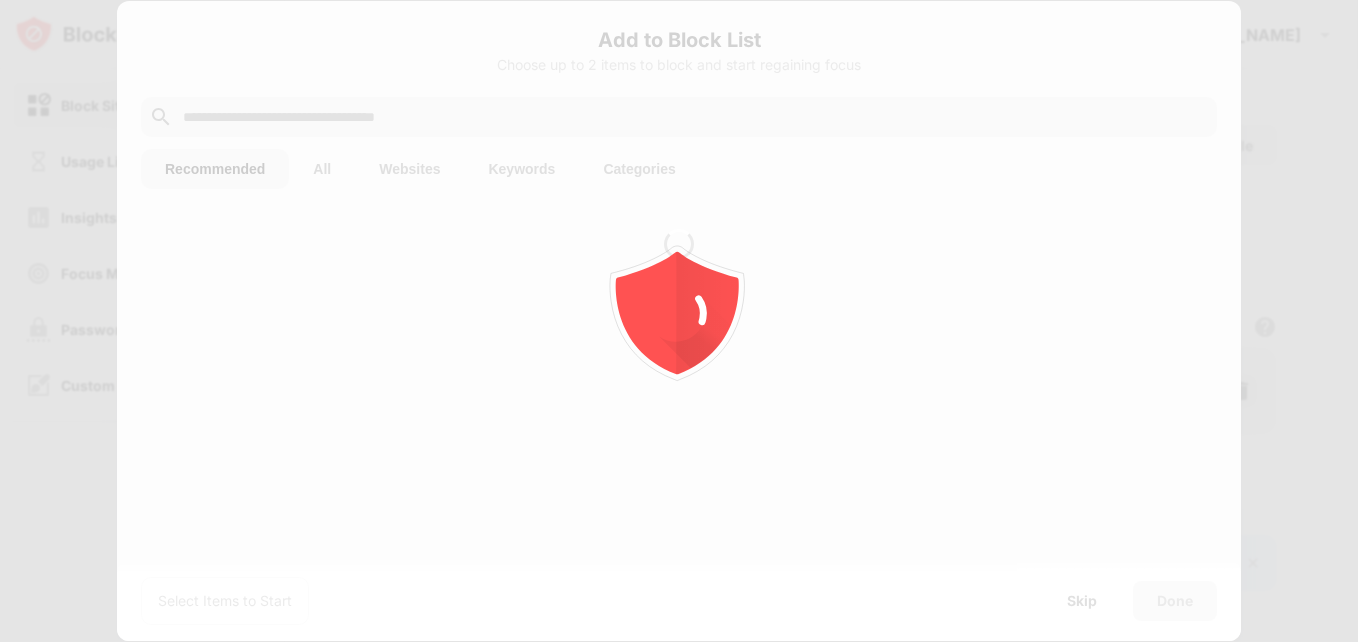 scroll, scrollTop: 0, scrollLeft: 0, axis: both 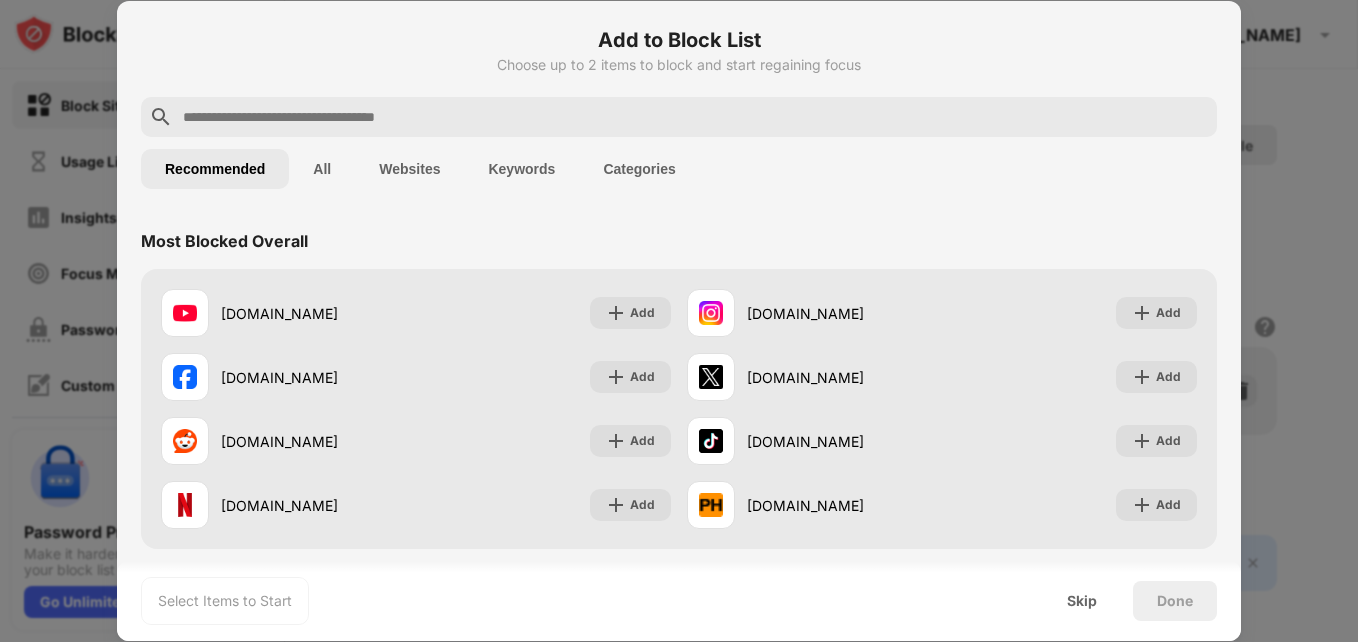 click at bounding box center (695, 117) 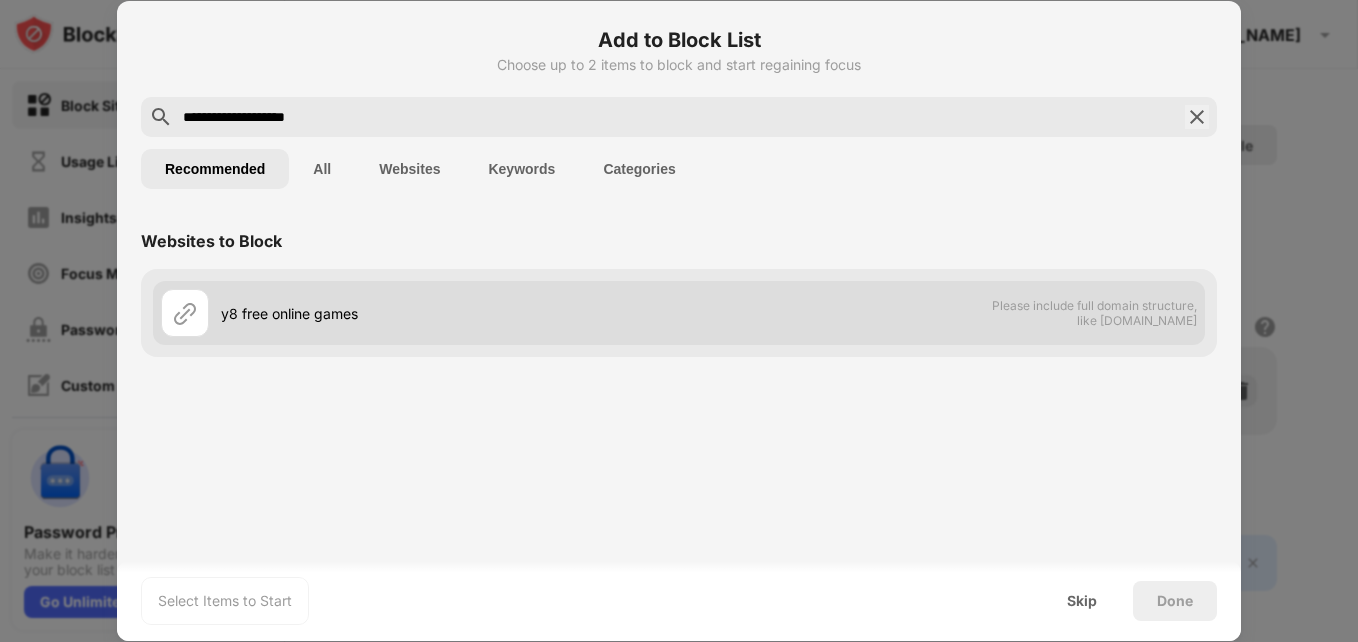 click on "y8 free online games" at bounding box center (420, 313) 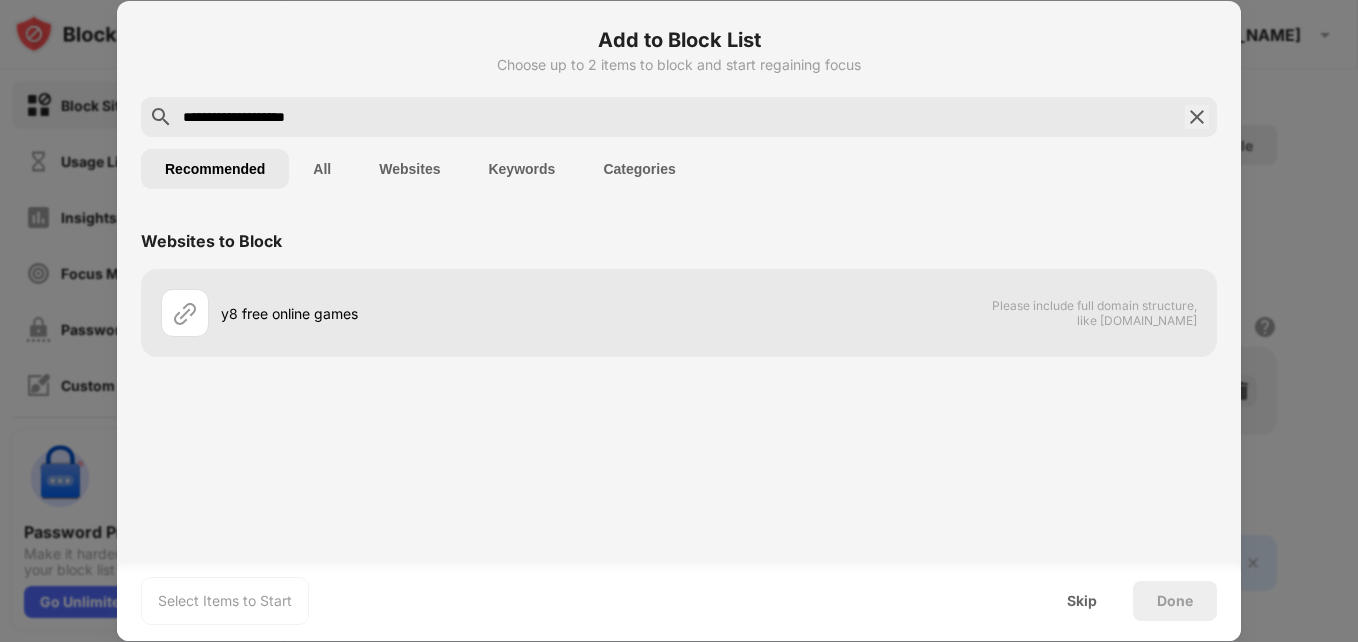 drag, startPoint x: 343, startPoint y: 129, endPoint x: 330, endPoint y: 104, distance: 28.178005 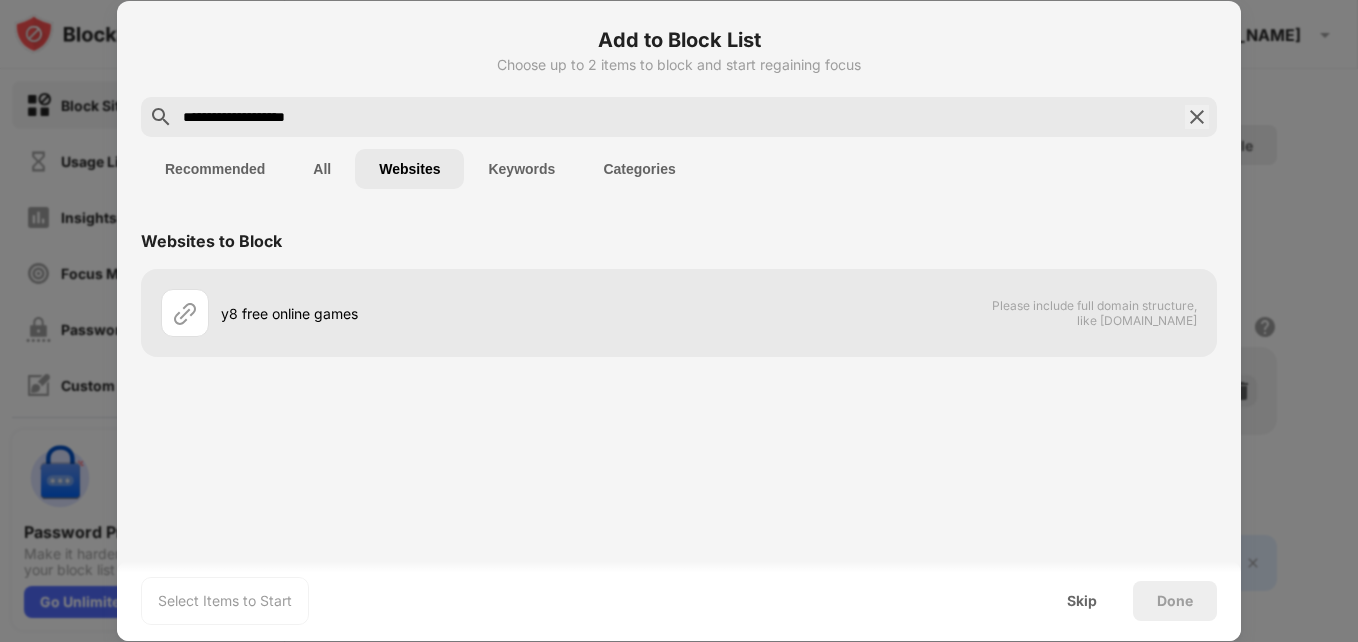 drag, startPoint x: 332, startPoint y: 109, endPoint x: 62, endPoint y: 136, distance: 271.34665 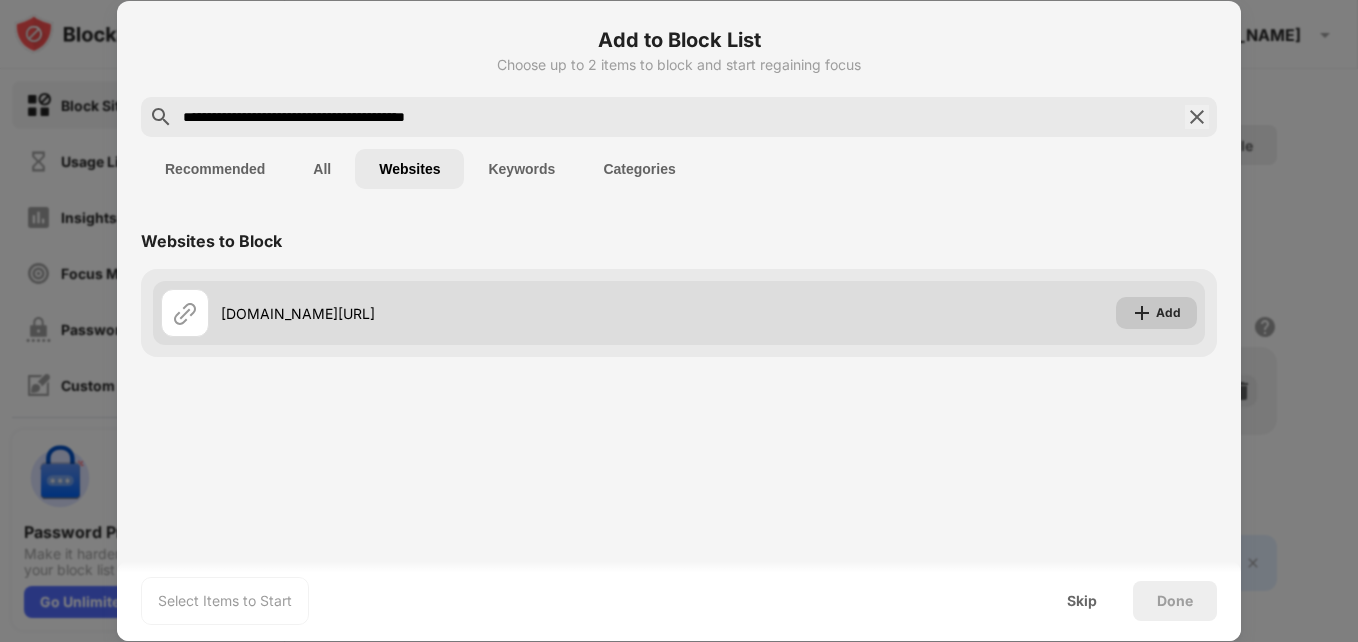 type on "**********" 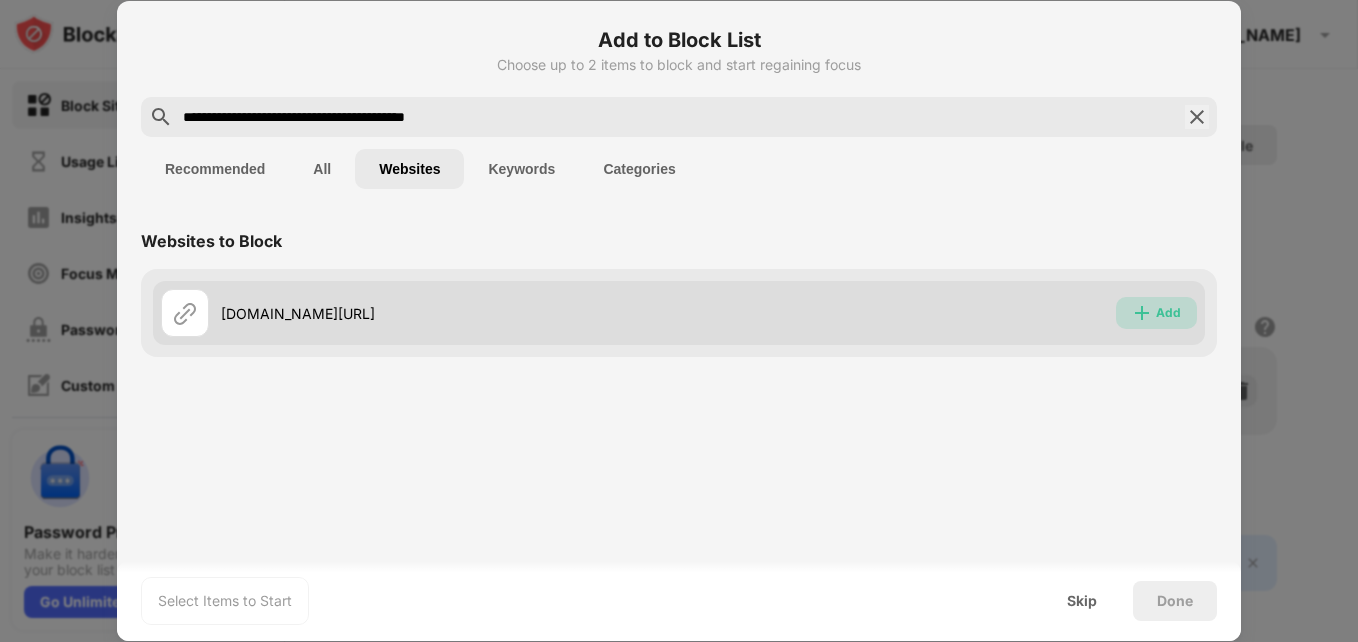 click on "Add" at bounding box center [1156, 313] 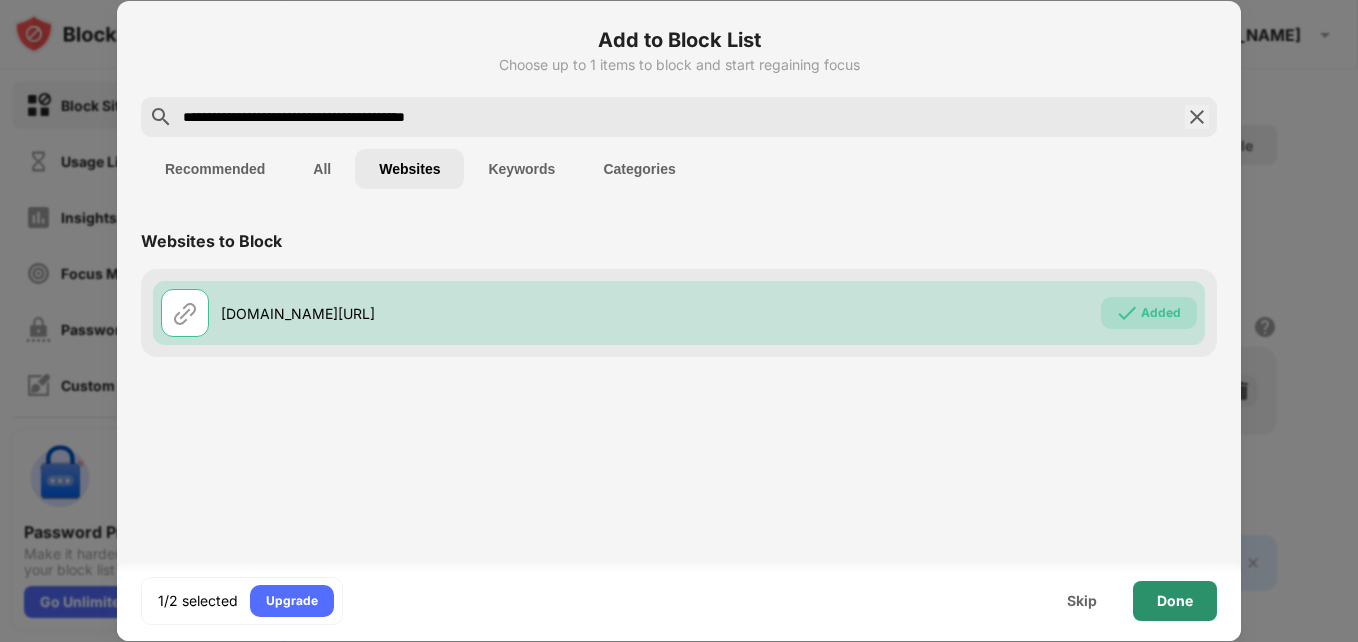 click on "Done" at bounding box center [1175, 601] 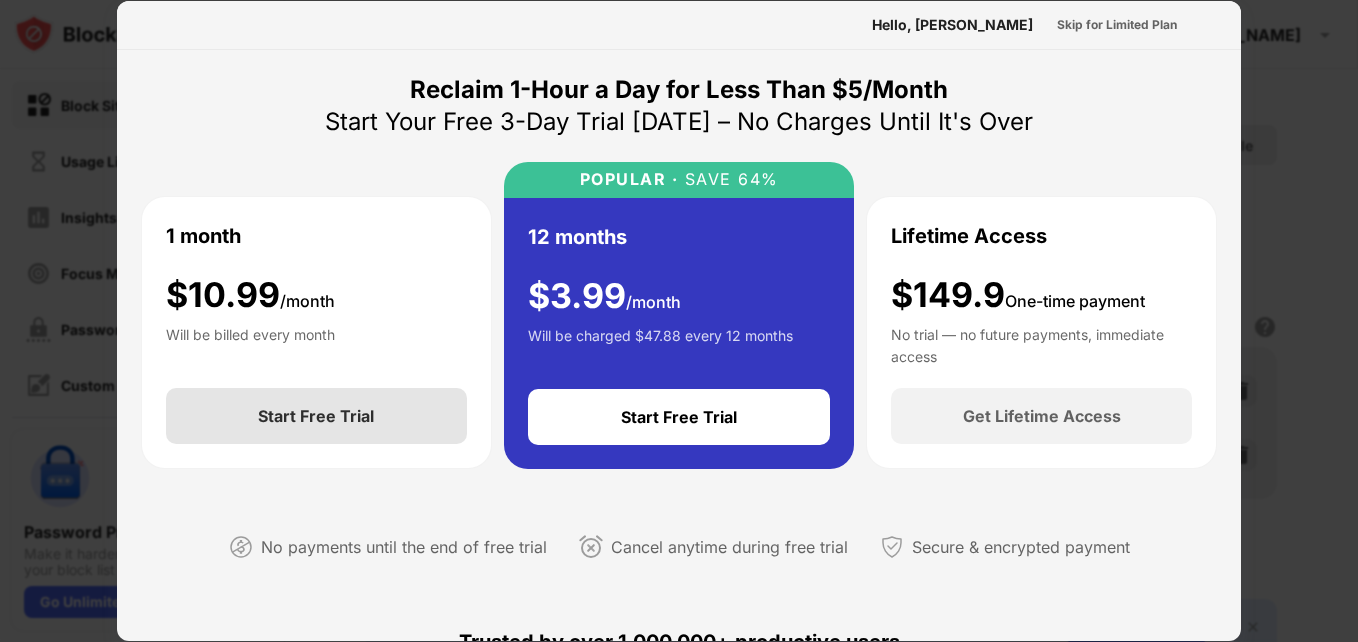 click on "Start Free Trial" at bounding box center (316, 416) 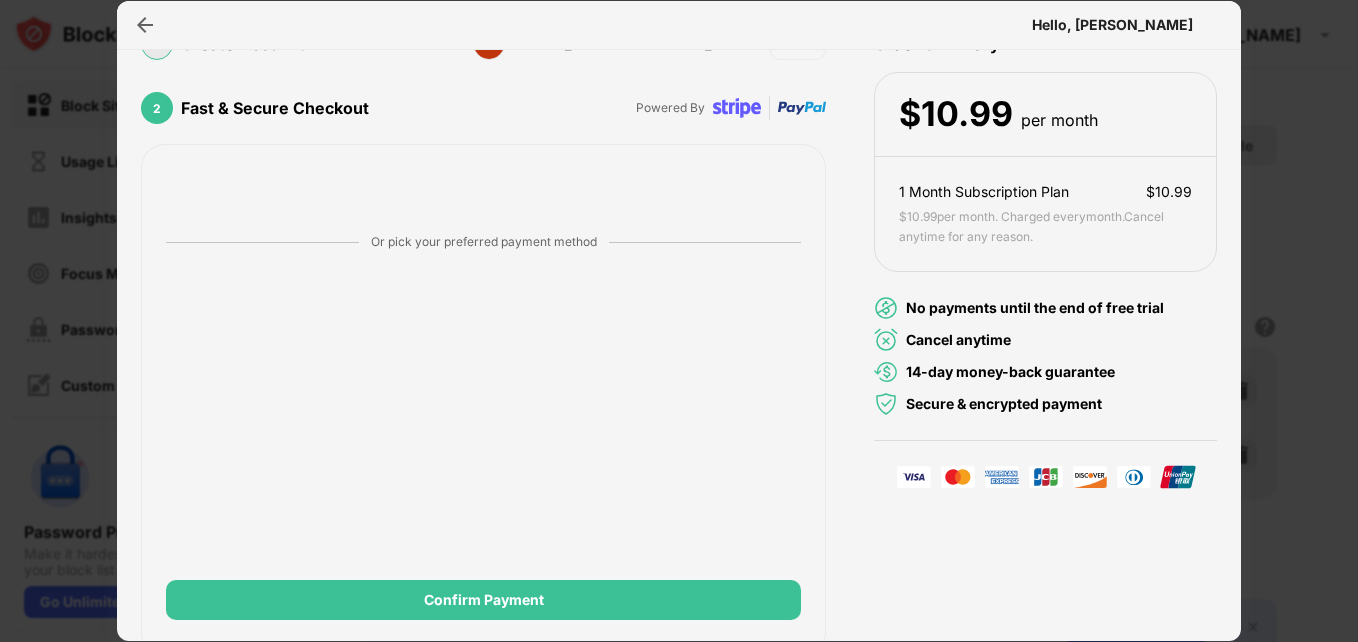 scroll, scrollTop: 177, scrollLeft: 0, axis: vertical 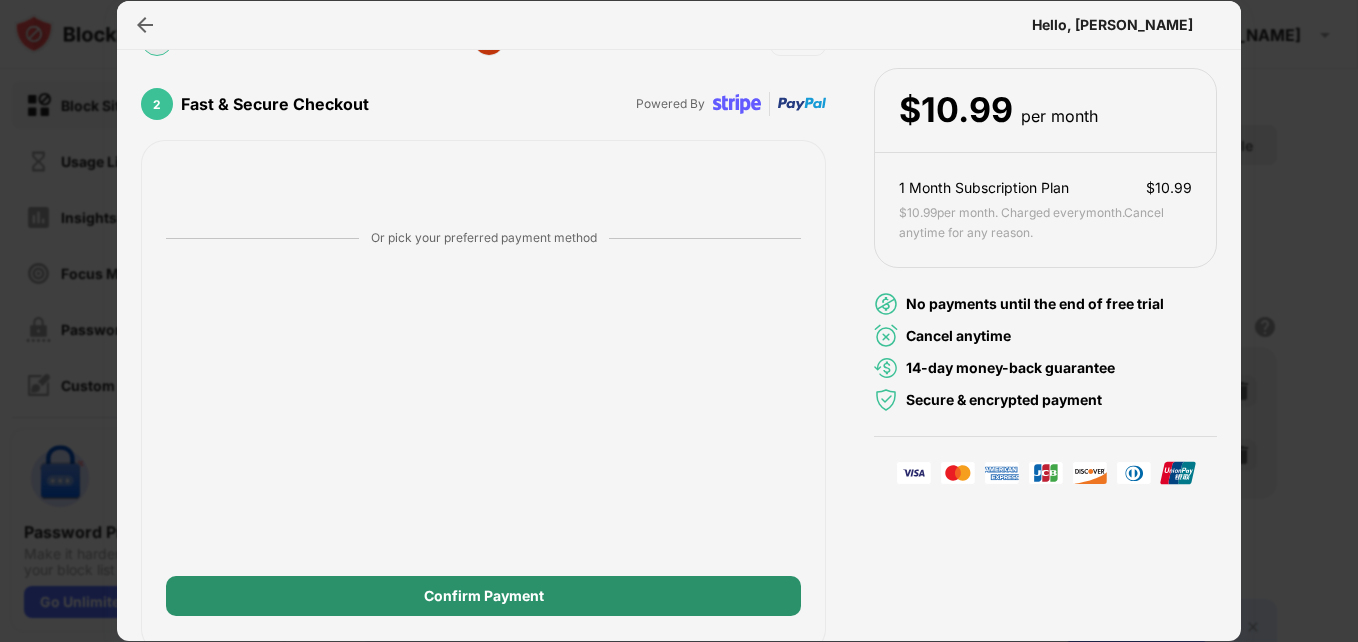 click on "Confirm Payment" at bounding box center (483, 596) 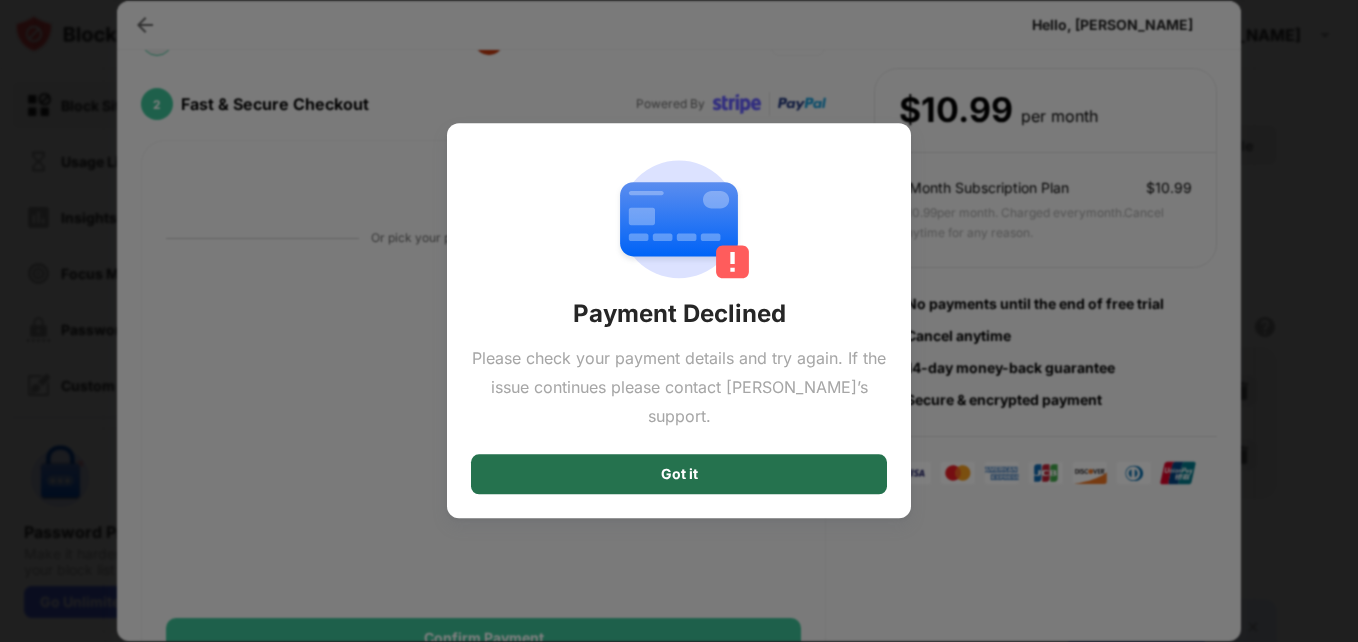 click on "Got it" at bounding box center [679, 475] 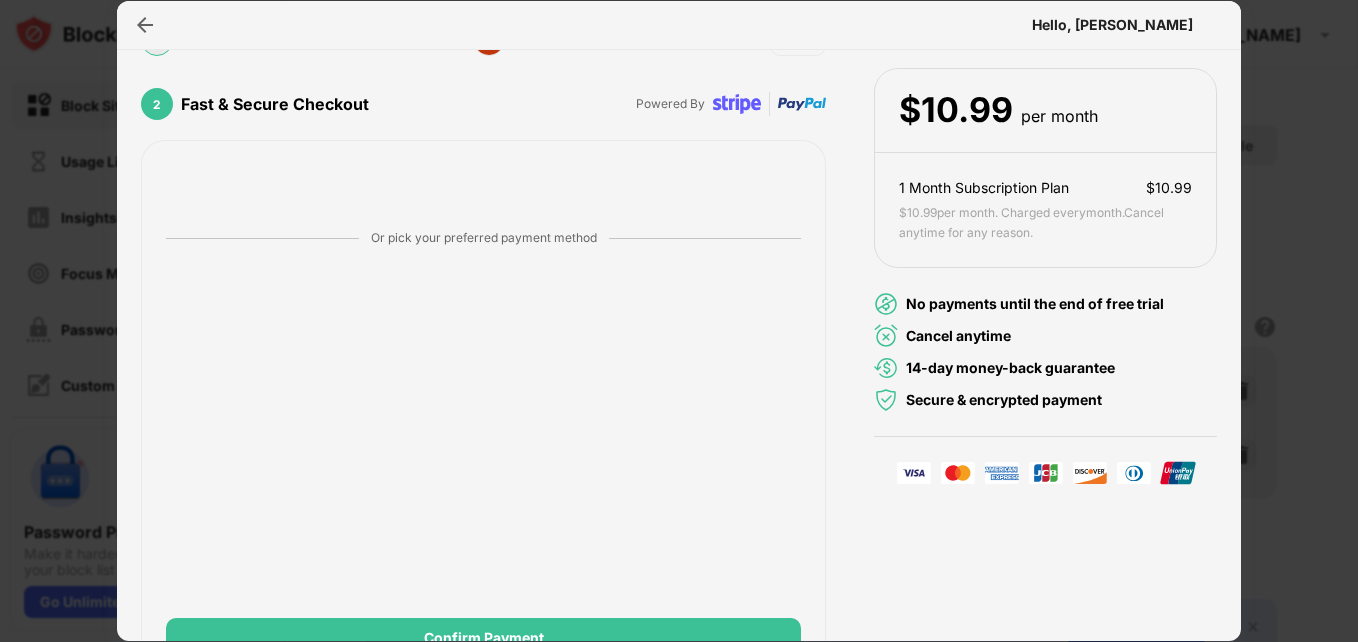 click at bounding box center (679, 321) 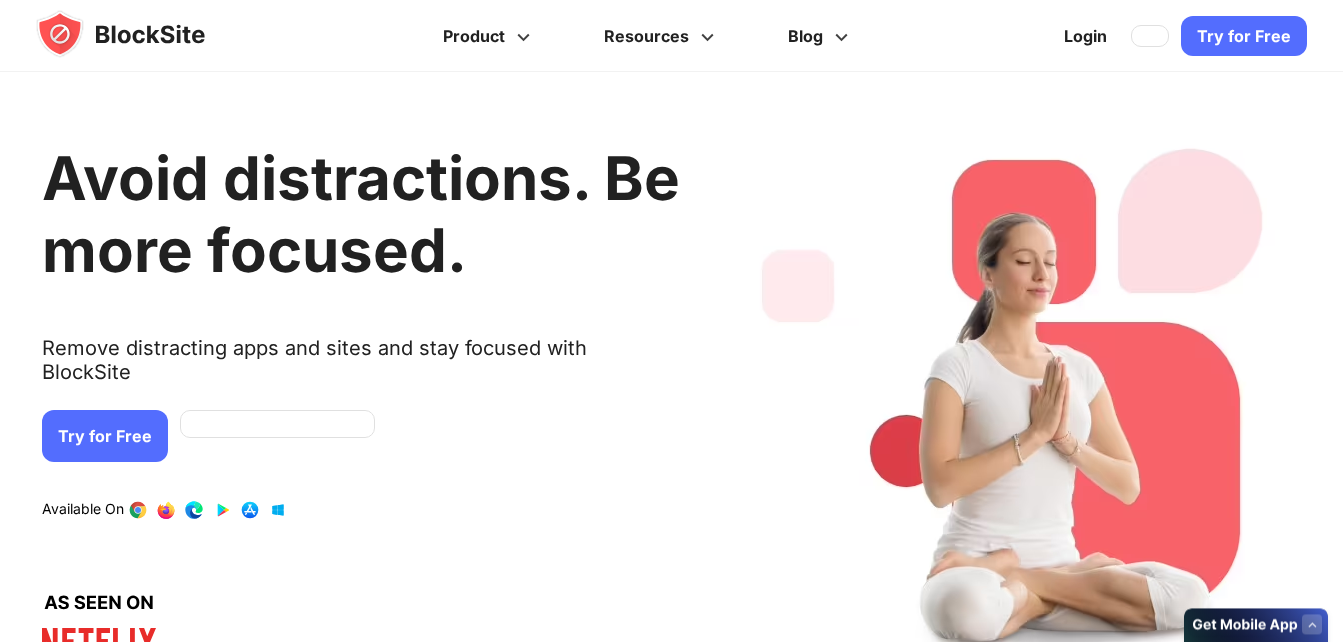 scroll, scrollTop: 0, scrollLeft: 0, axis: both 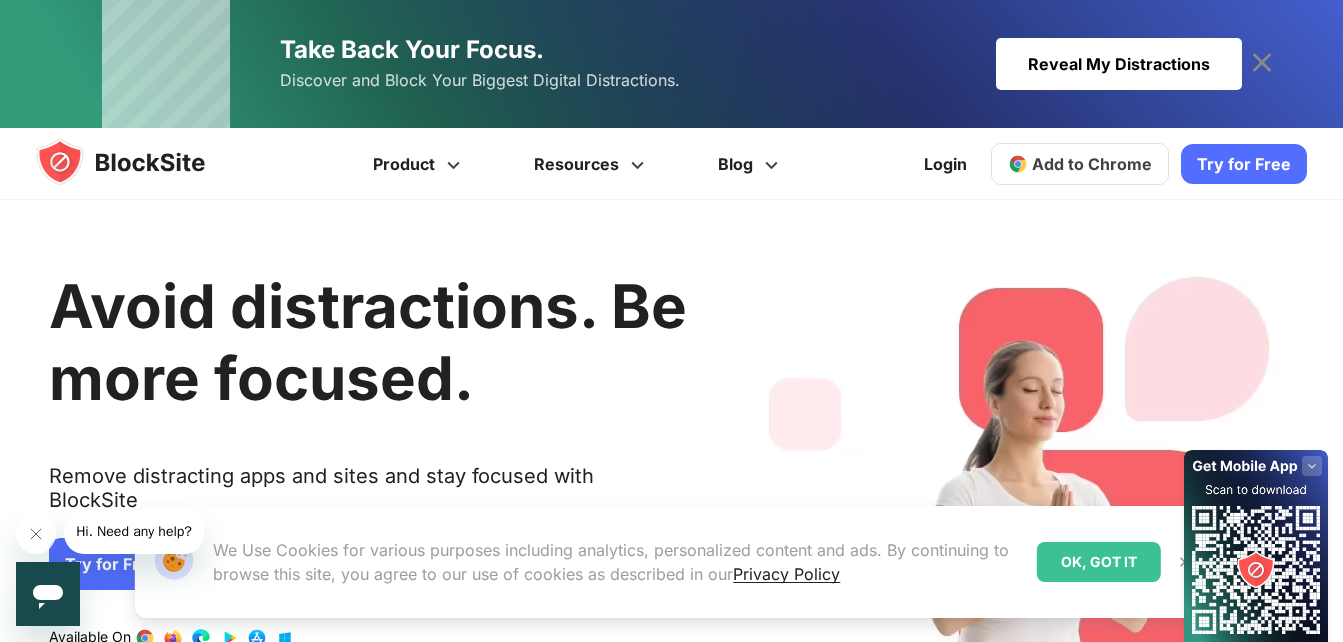 click on "Try for Free" at bounding box center (1244, 164) 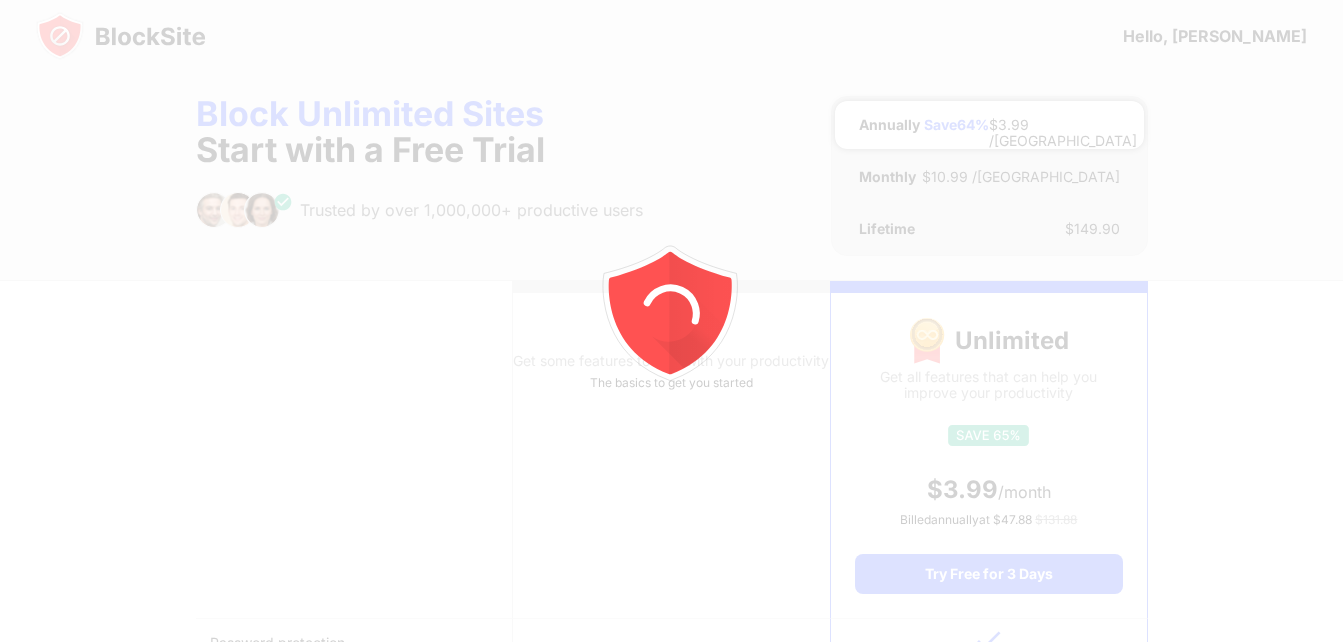 scroll, scrollTop: 0, scrollLeft: 0, axis: both 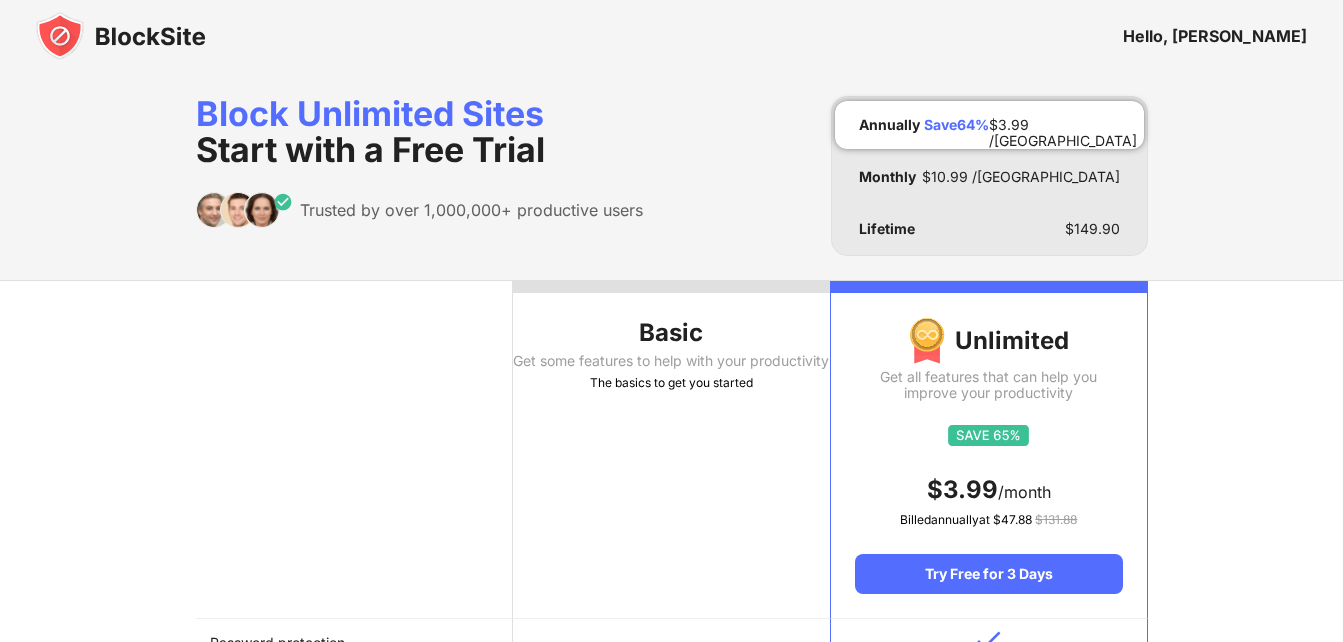 click on "Basic Get some features to help with your productivity The basics to get you started" at bounding box center [671, 450] 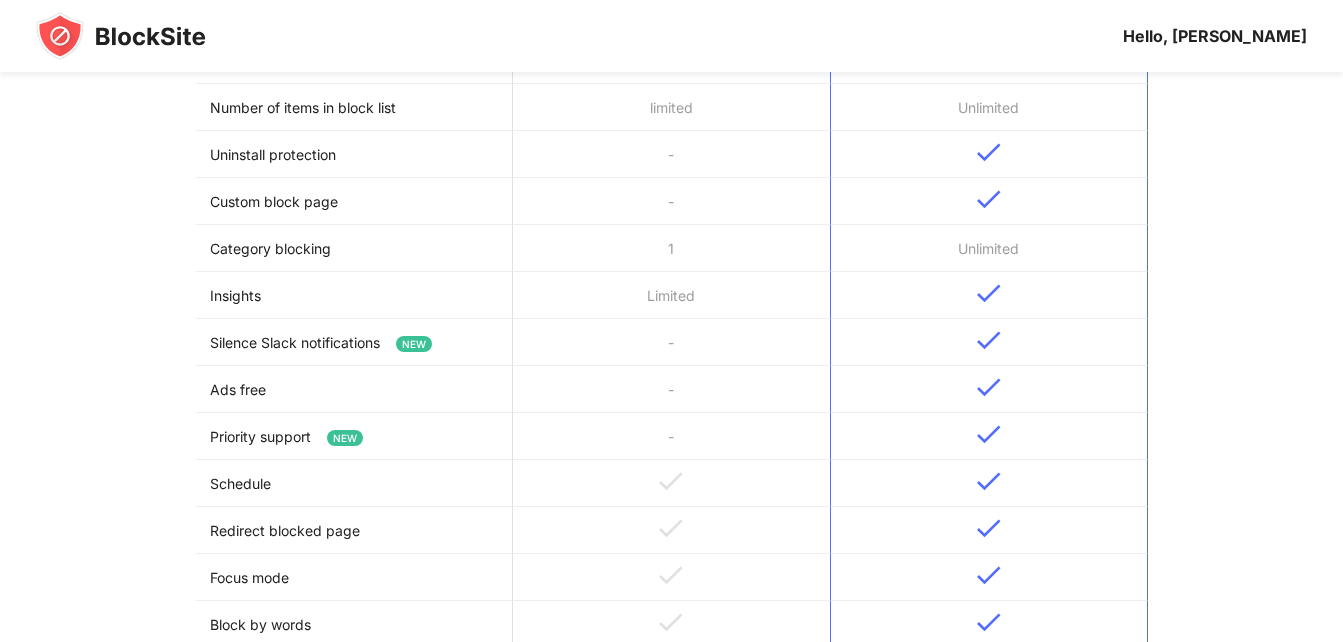 scroll, scrollTop: 613, scrollLeft: 0, axis: vertical 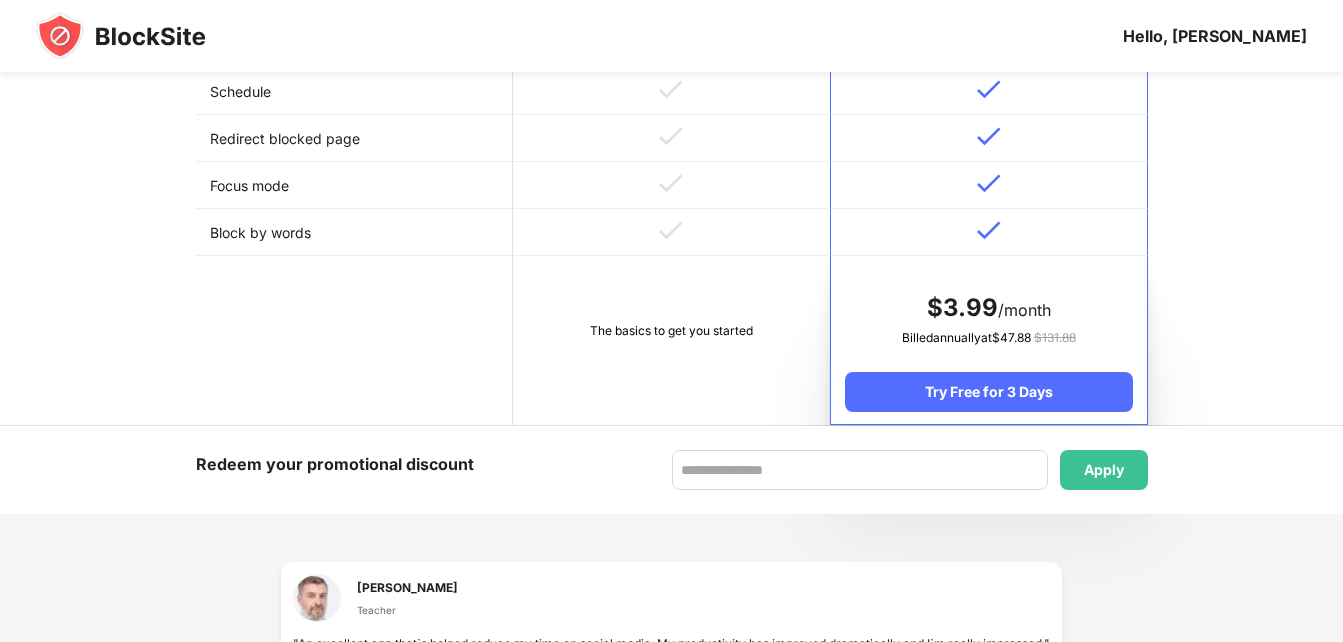 click on "The basics to get you started" at bounding box center (671, 340) 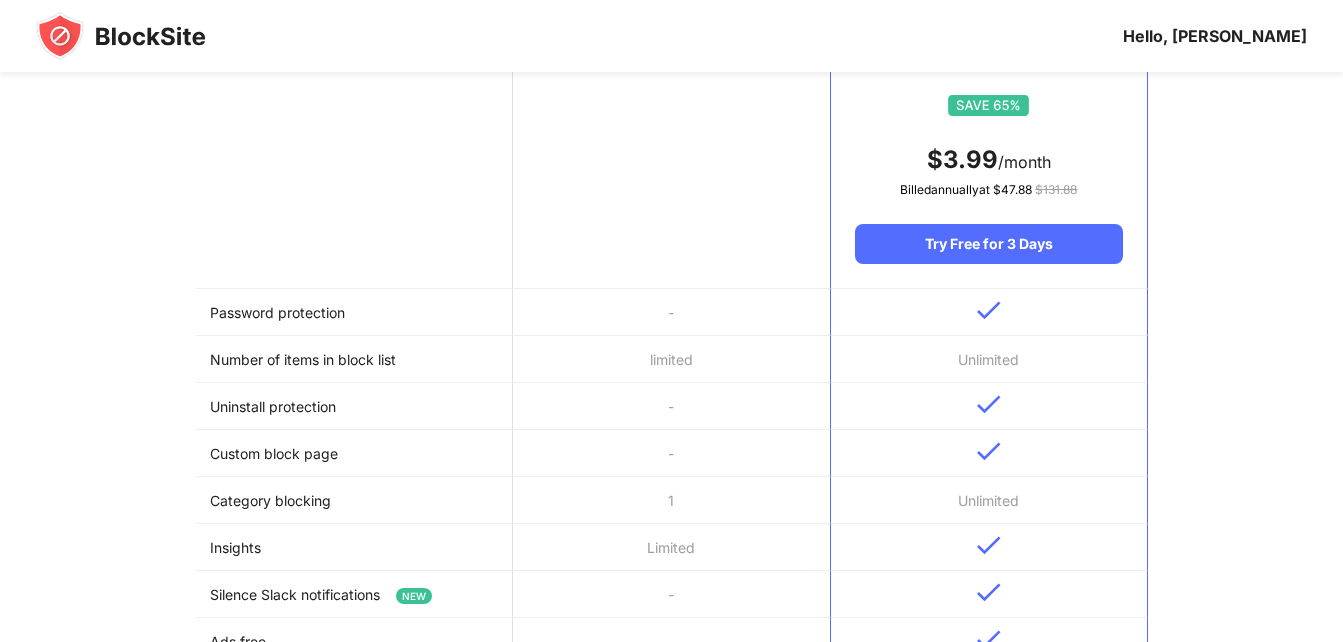 scroll, scrollTop: 0, scrollLeft: 0, axis: both 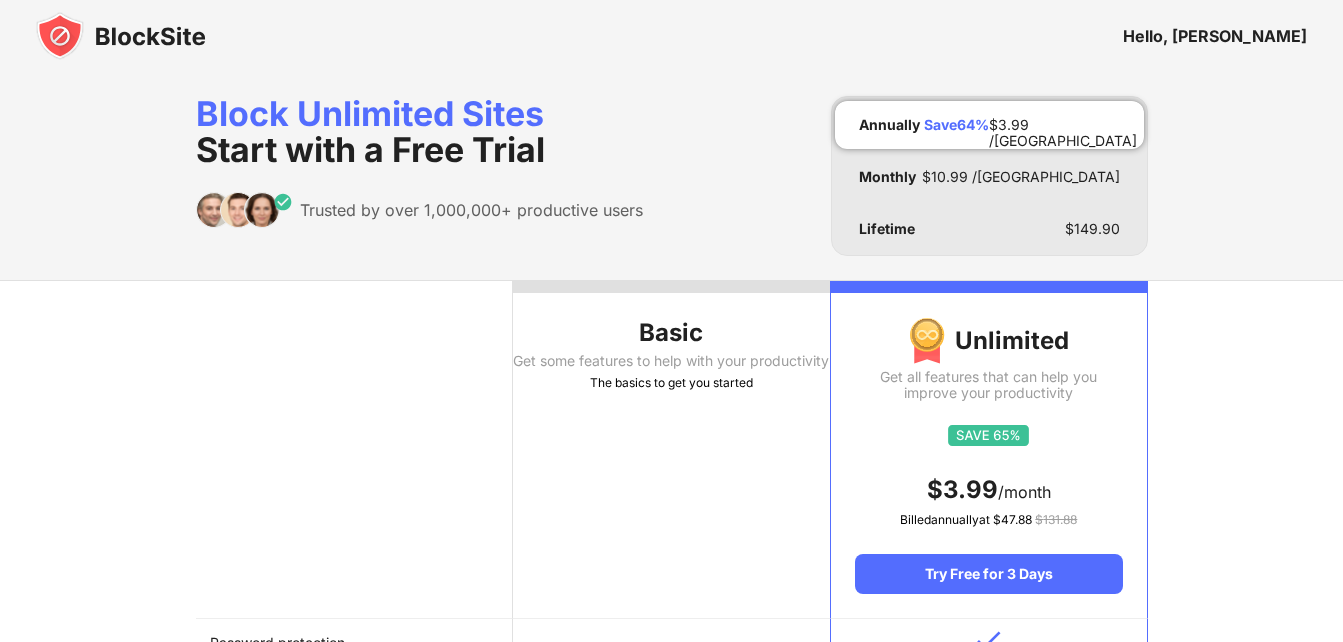 click on "Block Unlimited Sites Start with a Free Trial Trusted by over 1,000,000+ productive users Annually Save  64 % $ 3.99 /MO Monthly $ 10.99 /MO Lifetime $ 149.90" at bounding box center (672, 176) 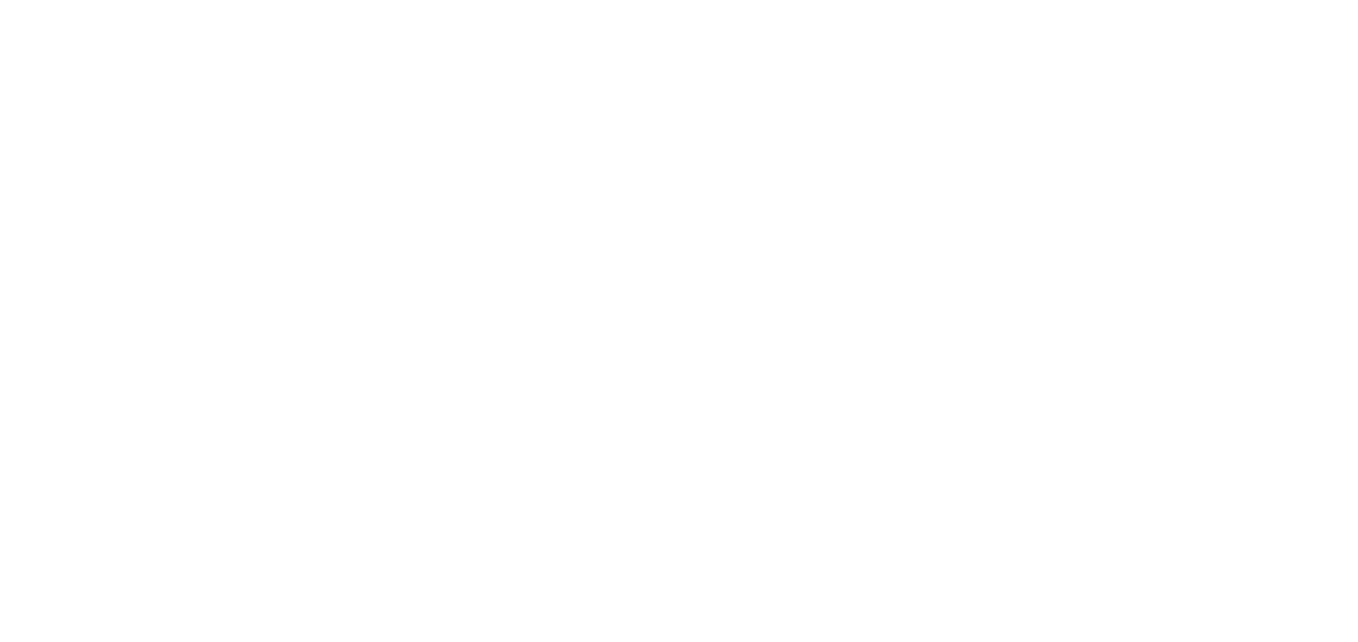 scroll, scrollTop: 0, scrollLeft: 0, axis: both 